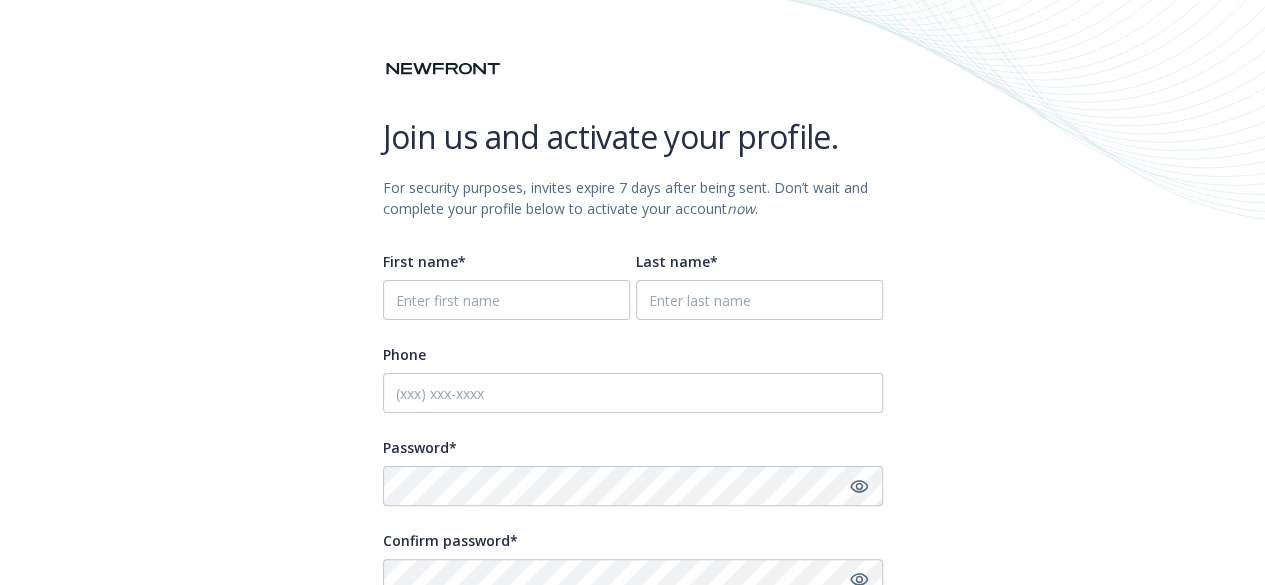 scroll, scrollTop: 9, scrollLeft: 0, axis: vertical 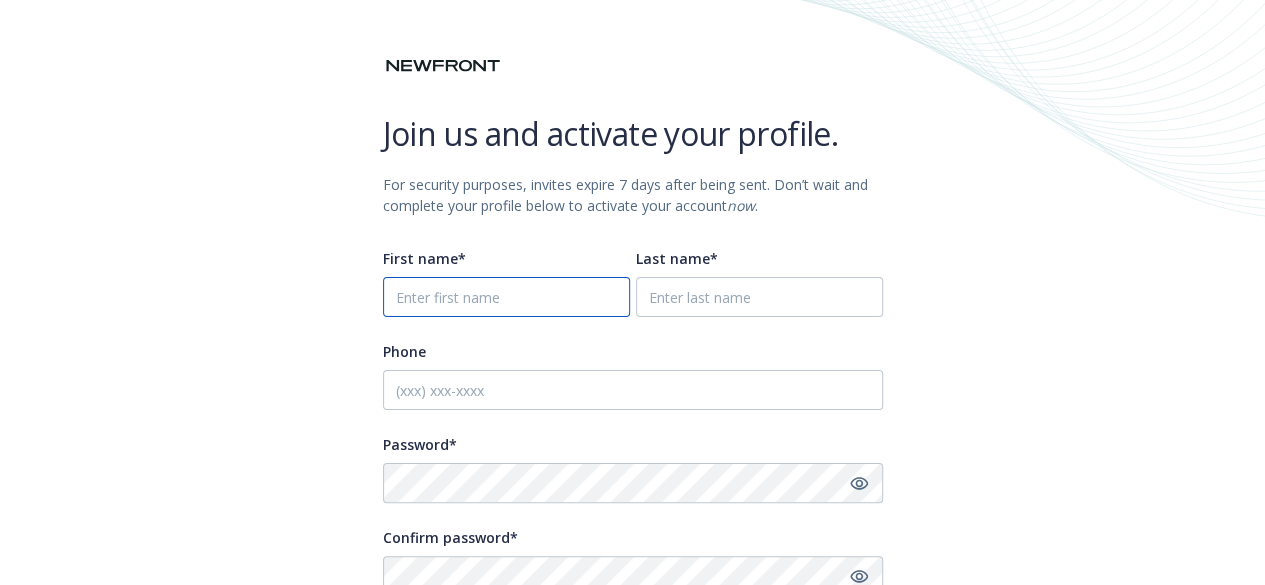 click on "First name*" at bounding box center [506, 297] 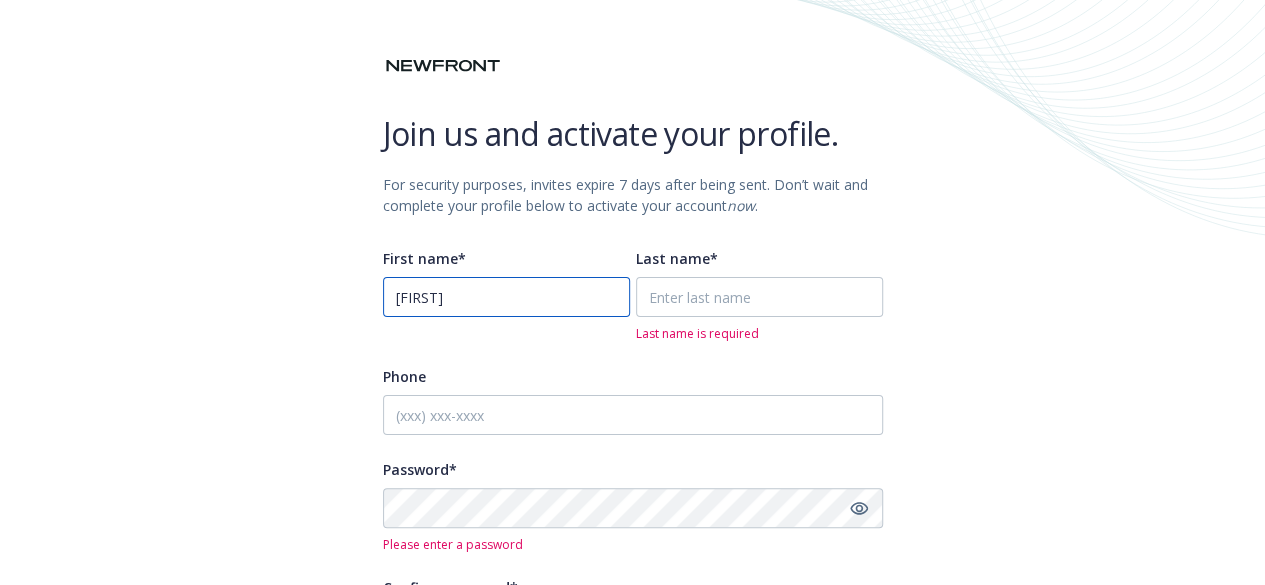 type on "[FIRST]" 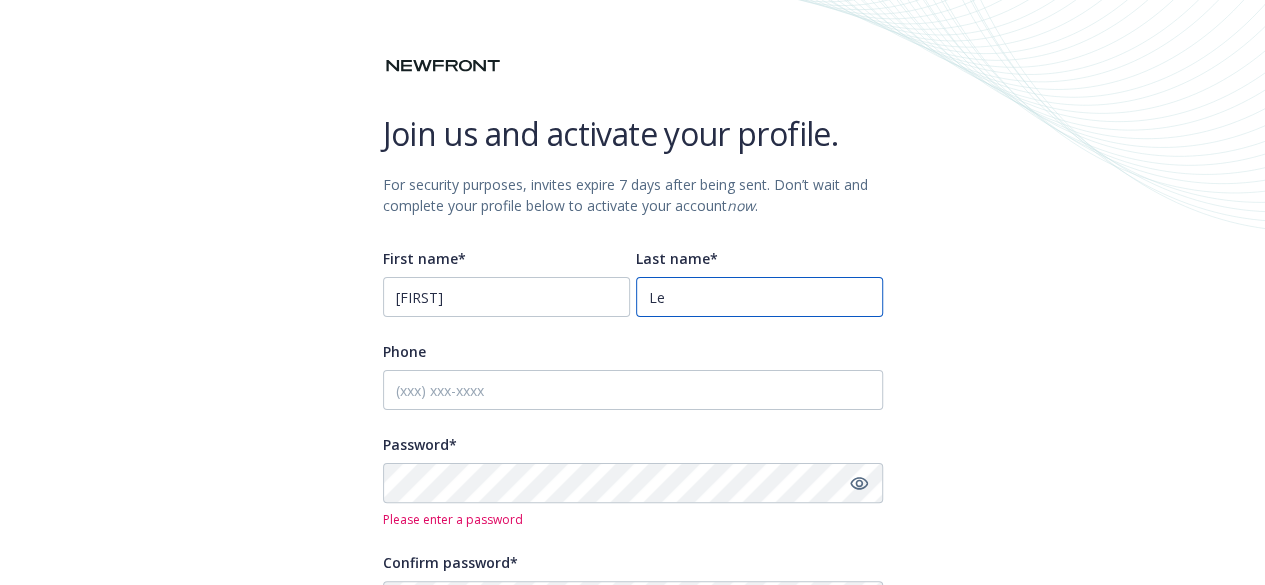 type on "Le" 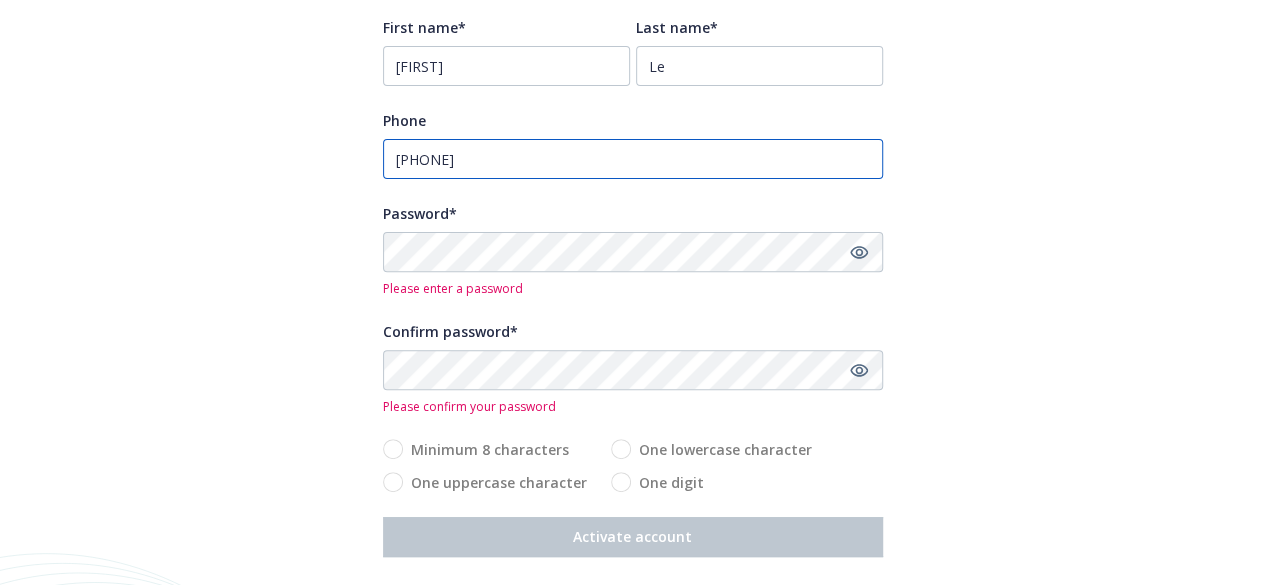 scroll, scrollTop: 243, scrollLeft: 0, axis: vertical 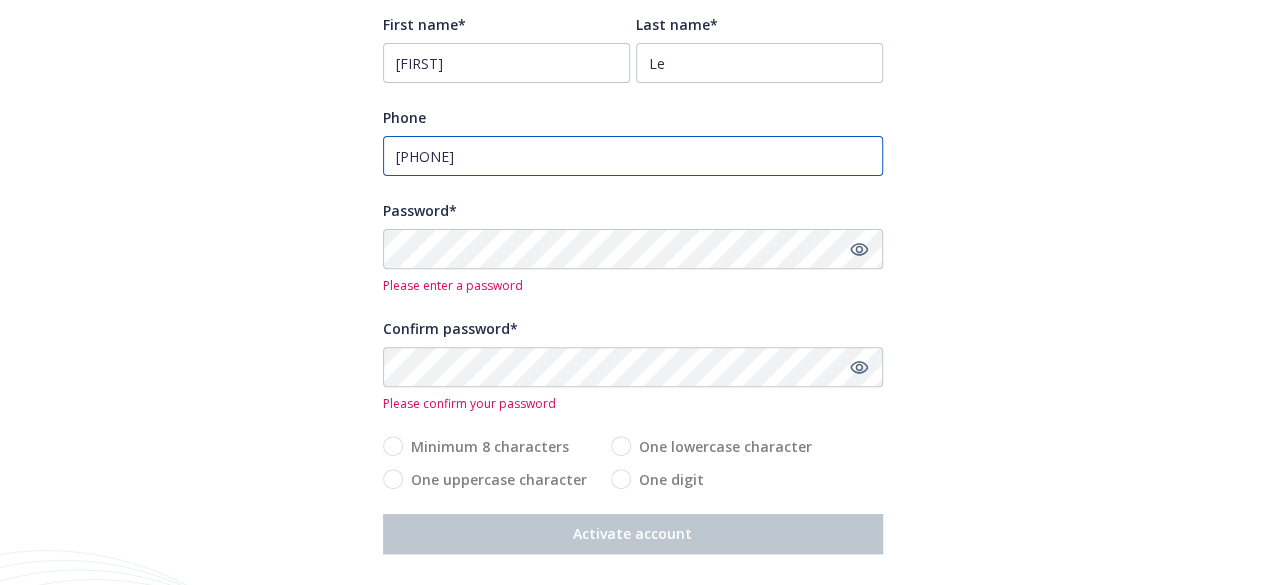 type on "4083829207" 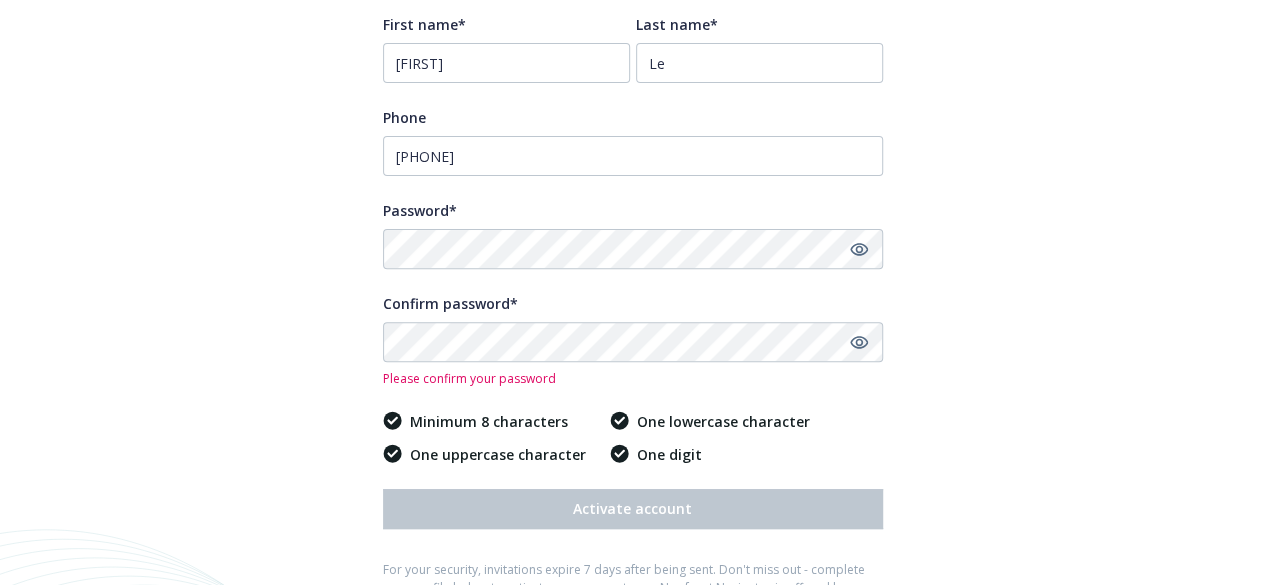 click at bounding box center (831, 249) 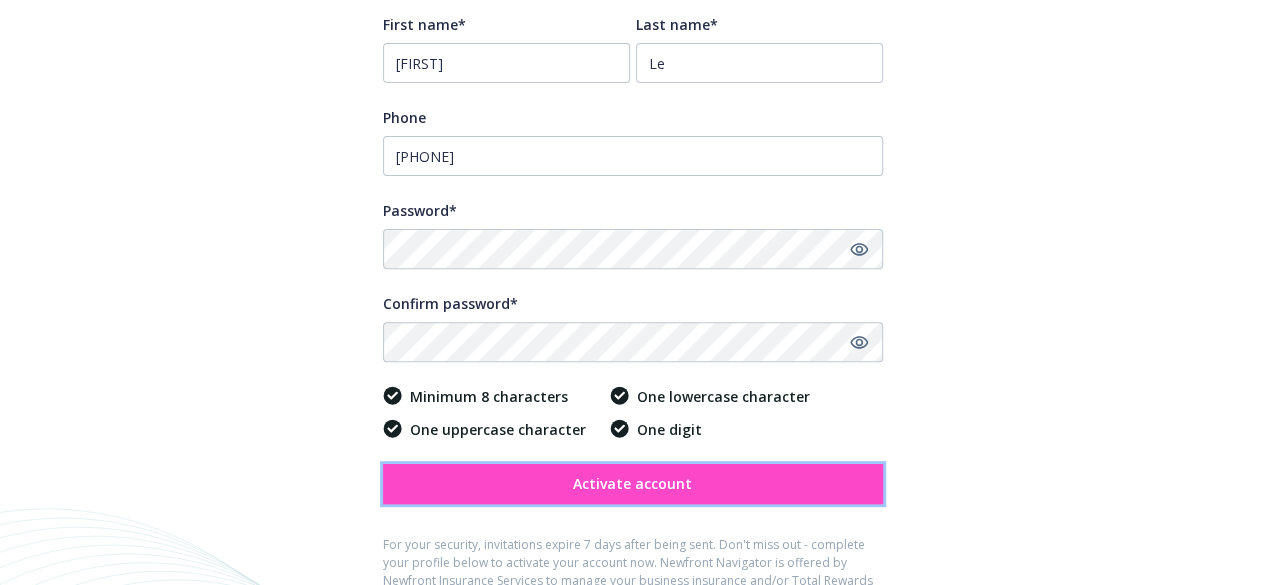 click on "Activate account" at bounding box center (632, 483) 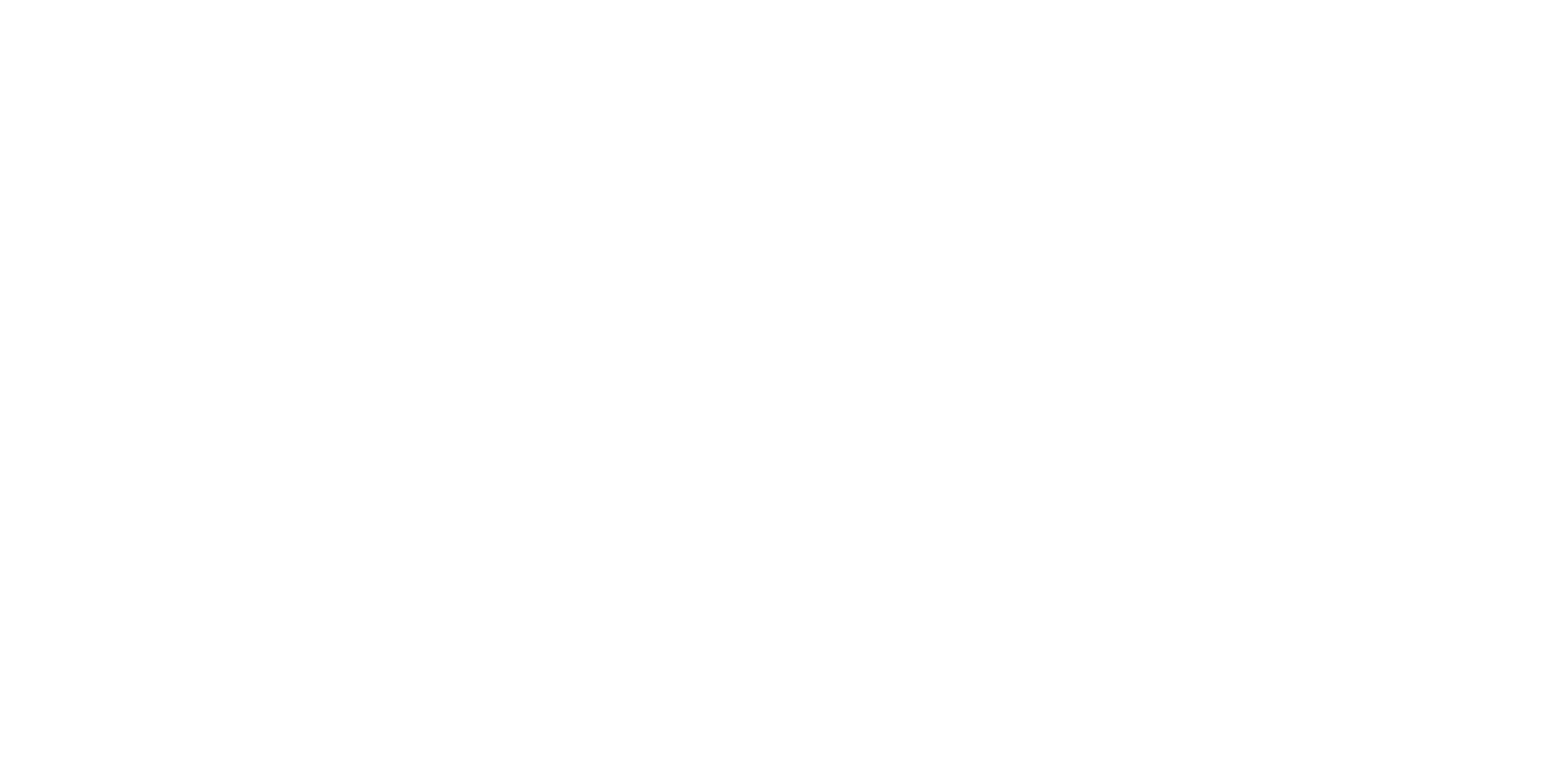 scroll, scrollTop: 0, scrollLeft: 0, axis: both 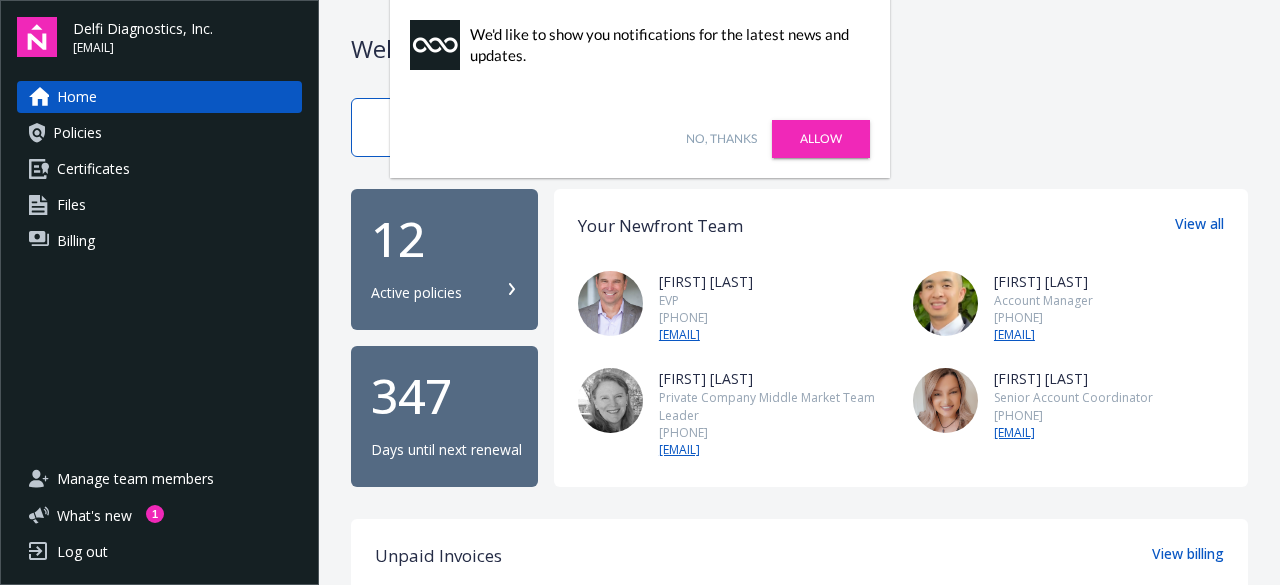 click on "Allow" at bounding box center (821, 139) 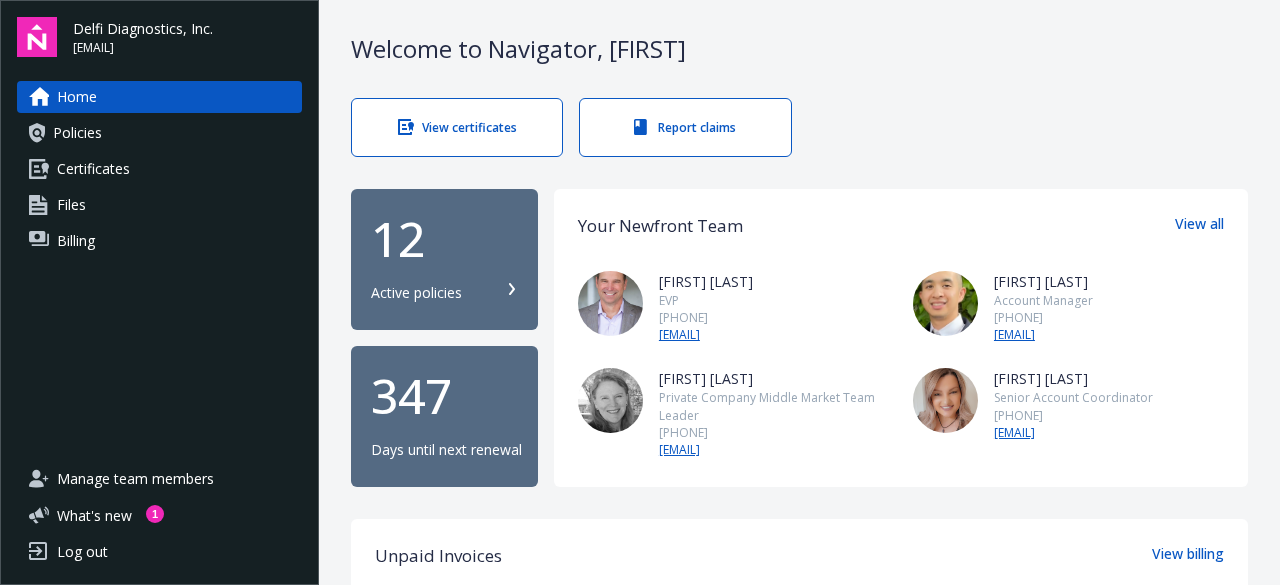 click on "Policies" at bounding box center (159, 133) 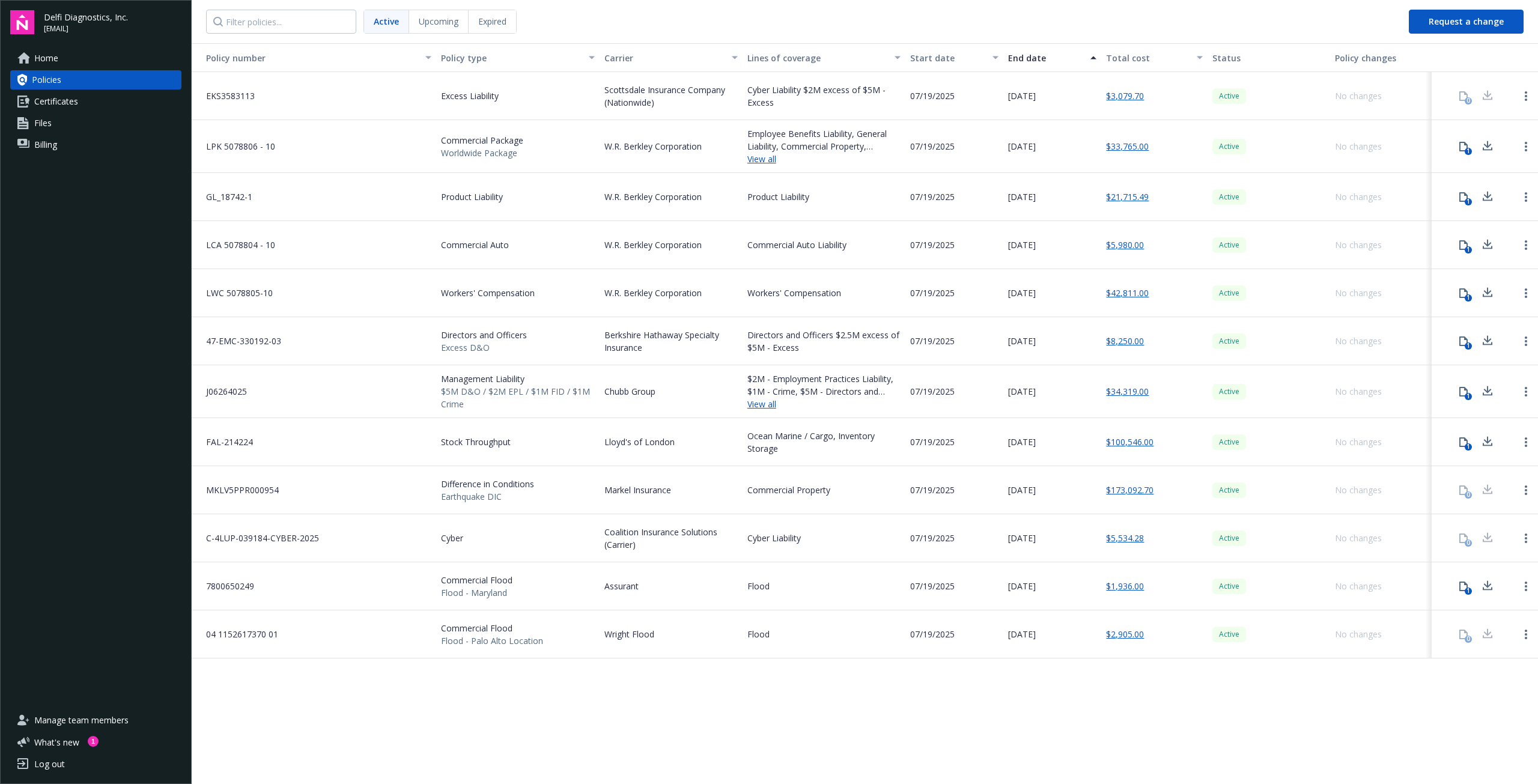 click on "Home Policies Certificates Files Billing" at bounding box center [96, 372] 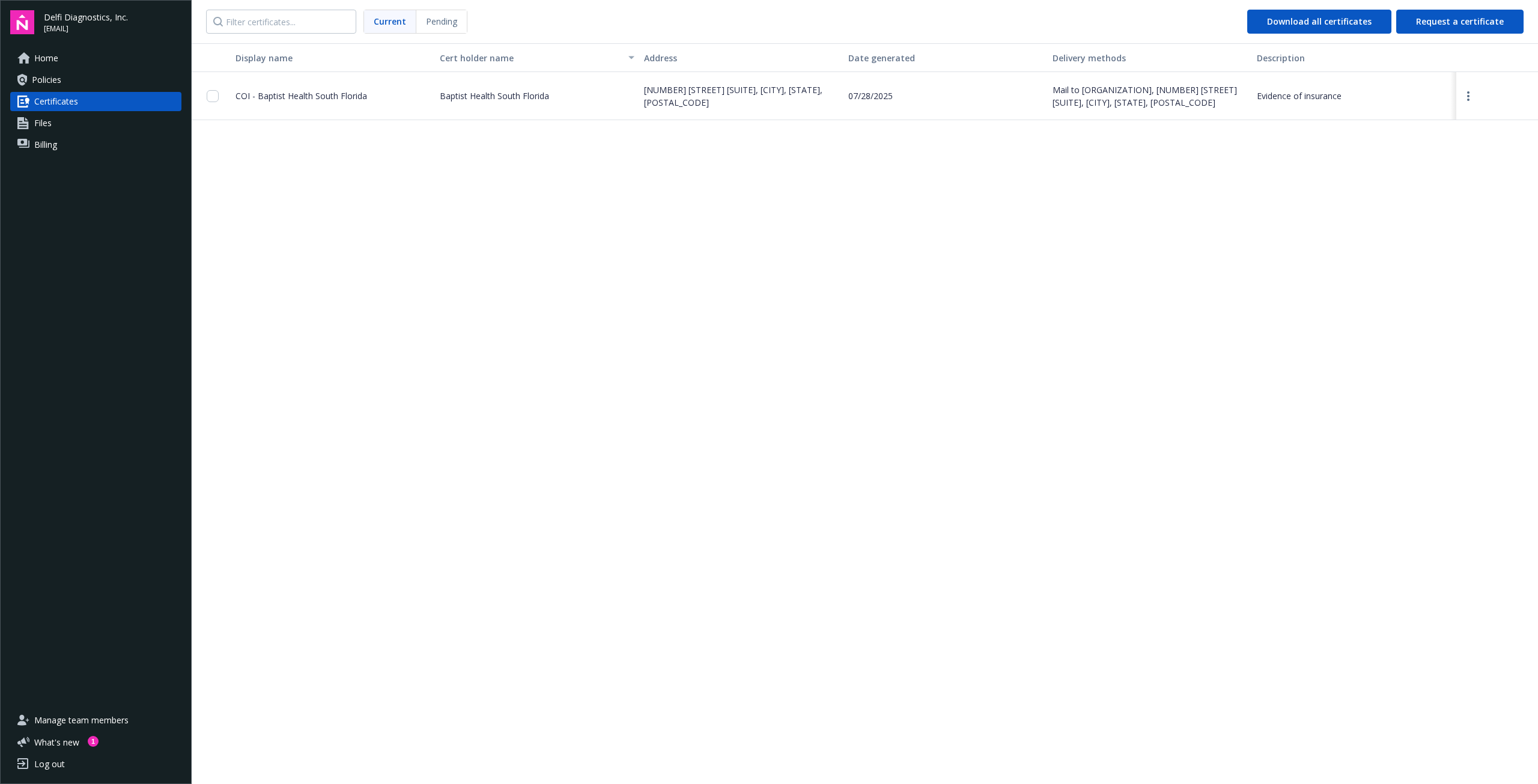 click on "Files" at bounding box center [96, 123] 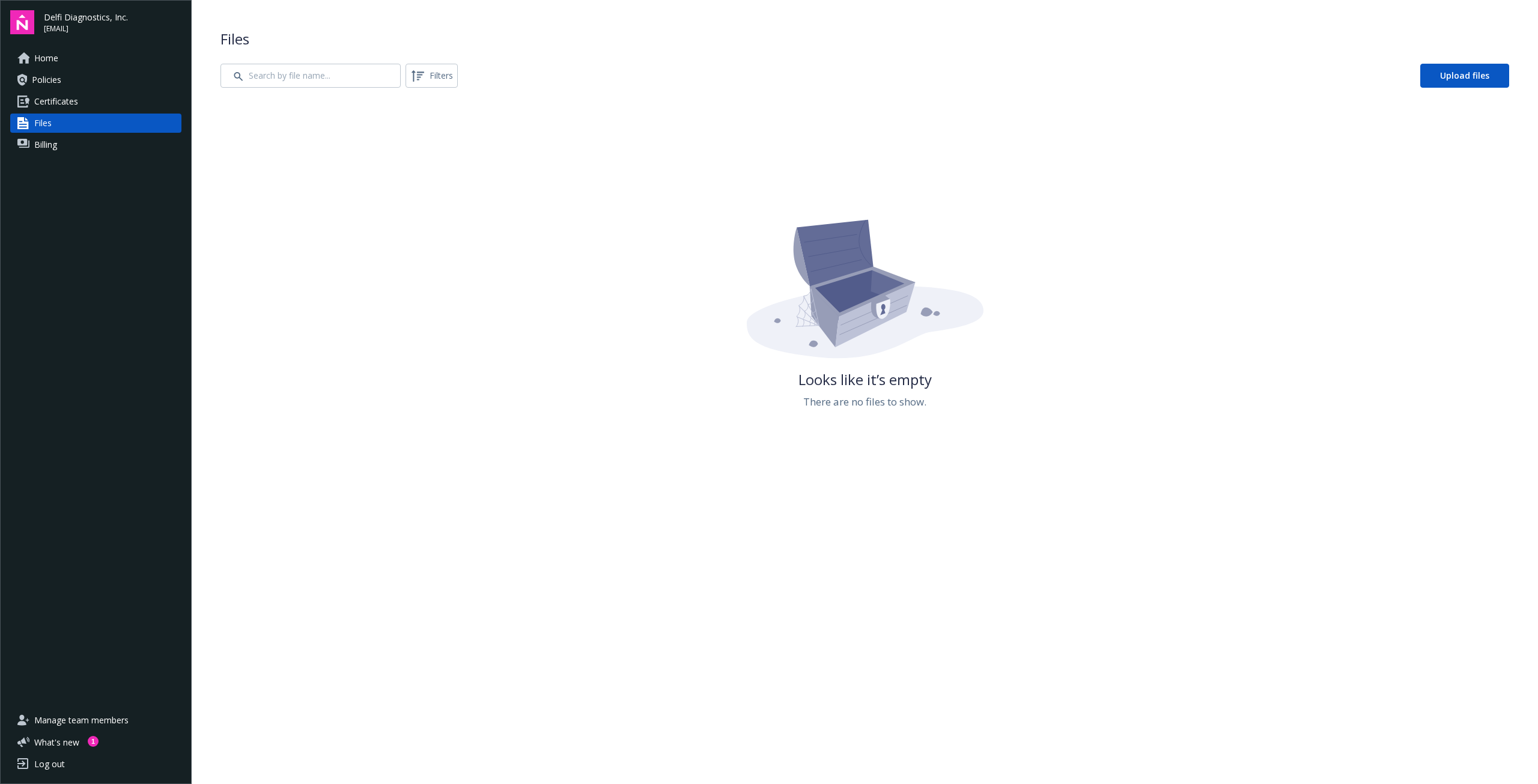 click on "Policies" at bounding box center [96, 80] 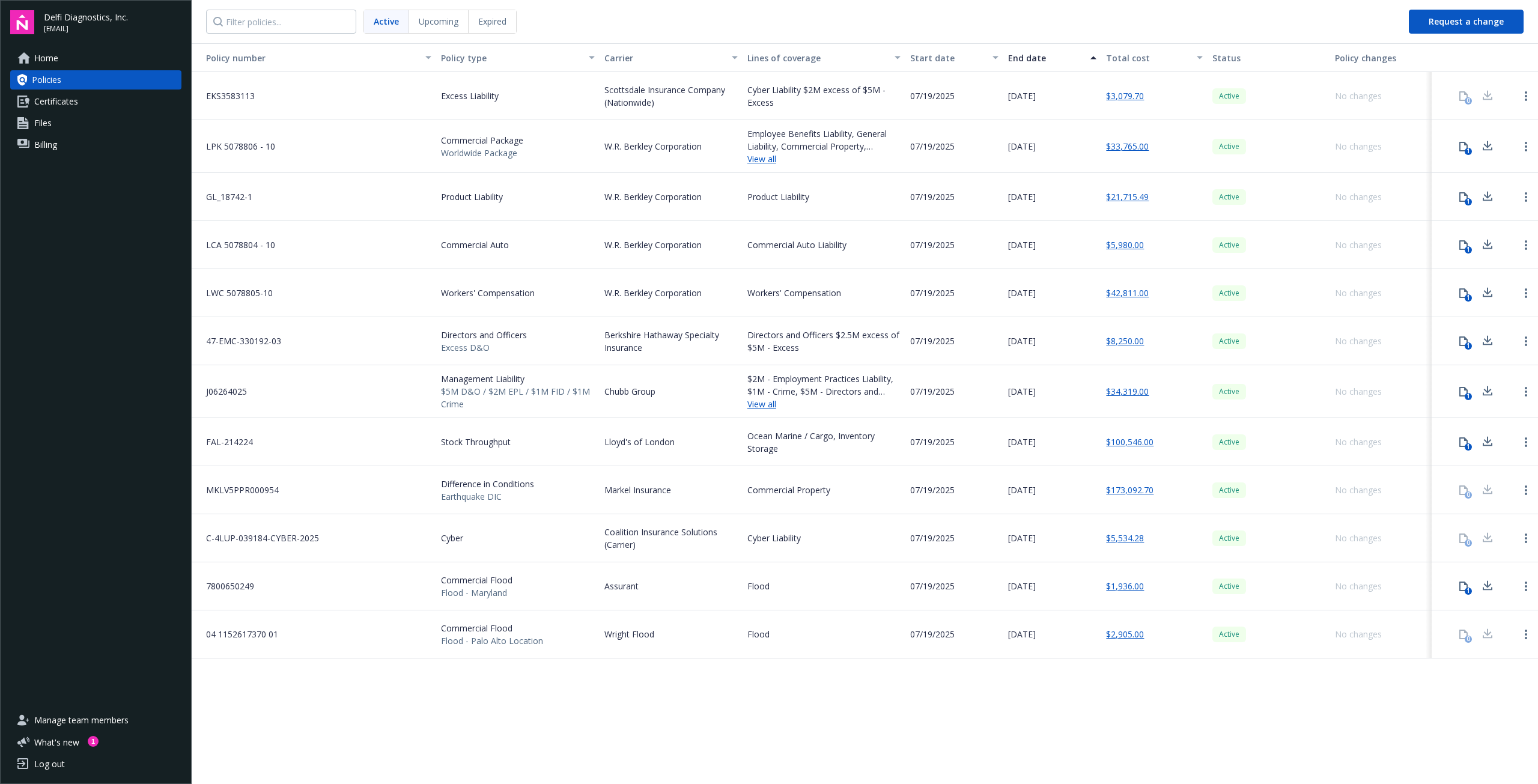 click on "Certificates" at bounding box center (56, 102) 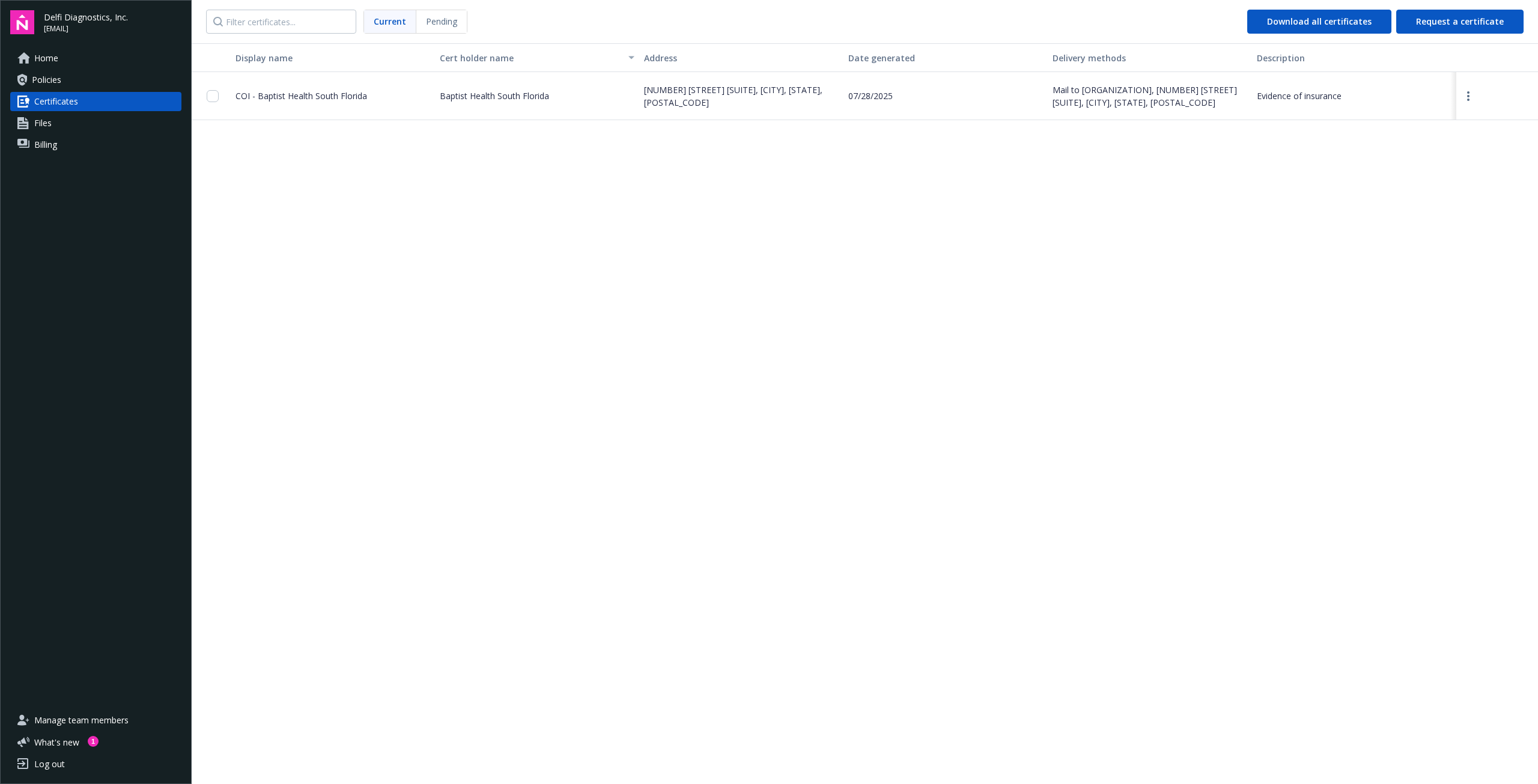click on "COI - Baptist Health South Florida" at bounding box center (301, 96) 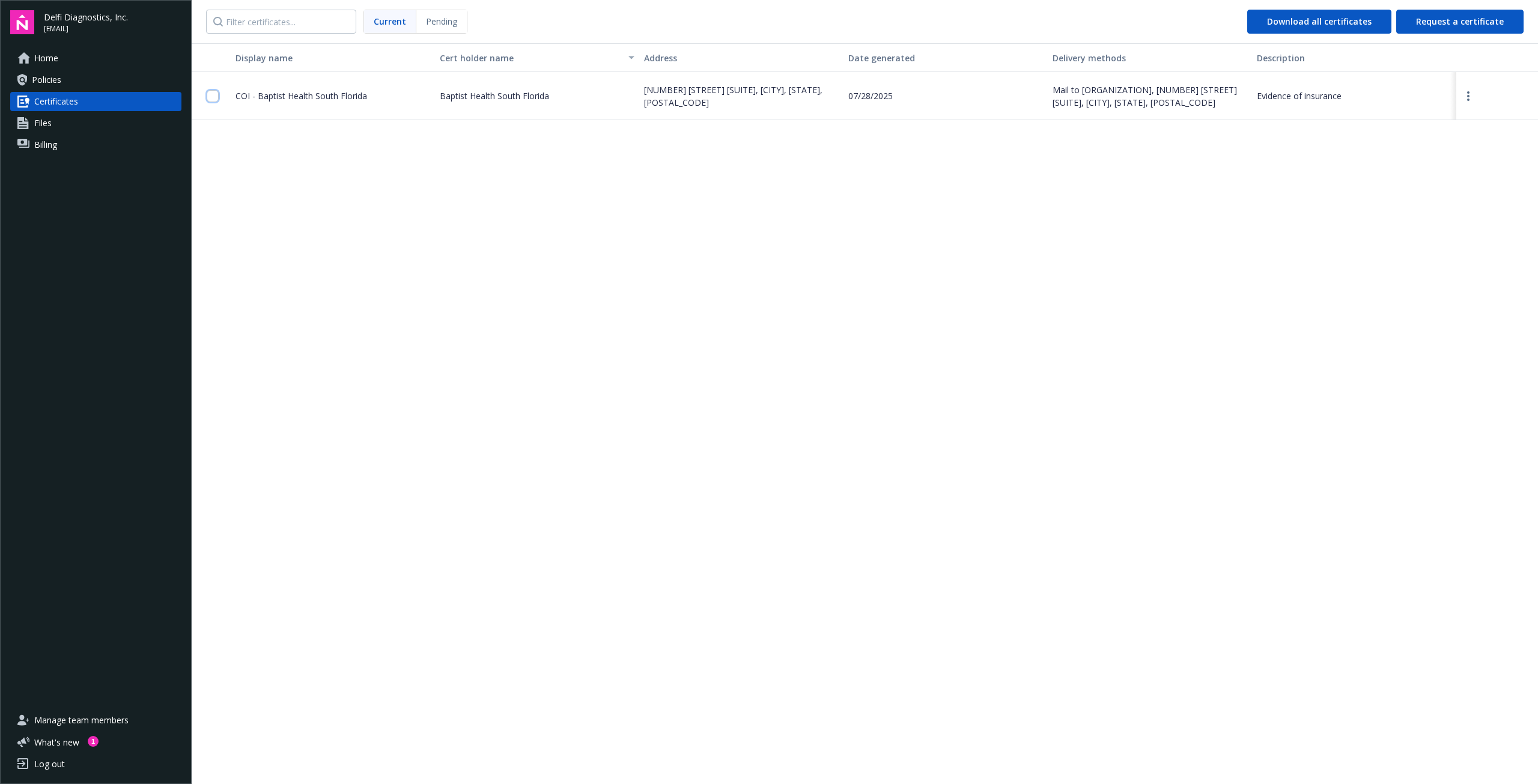click at bounding box center [213, 96] 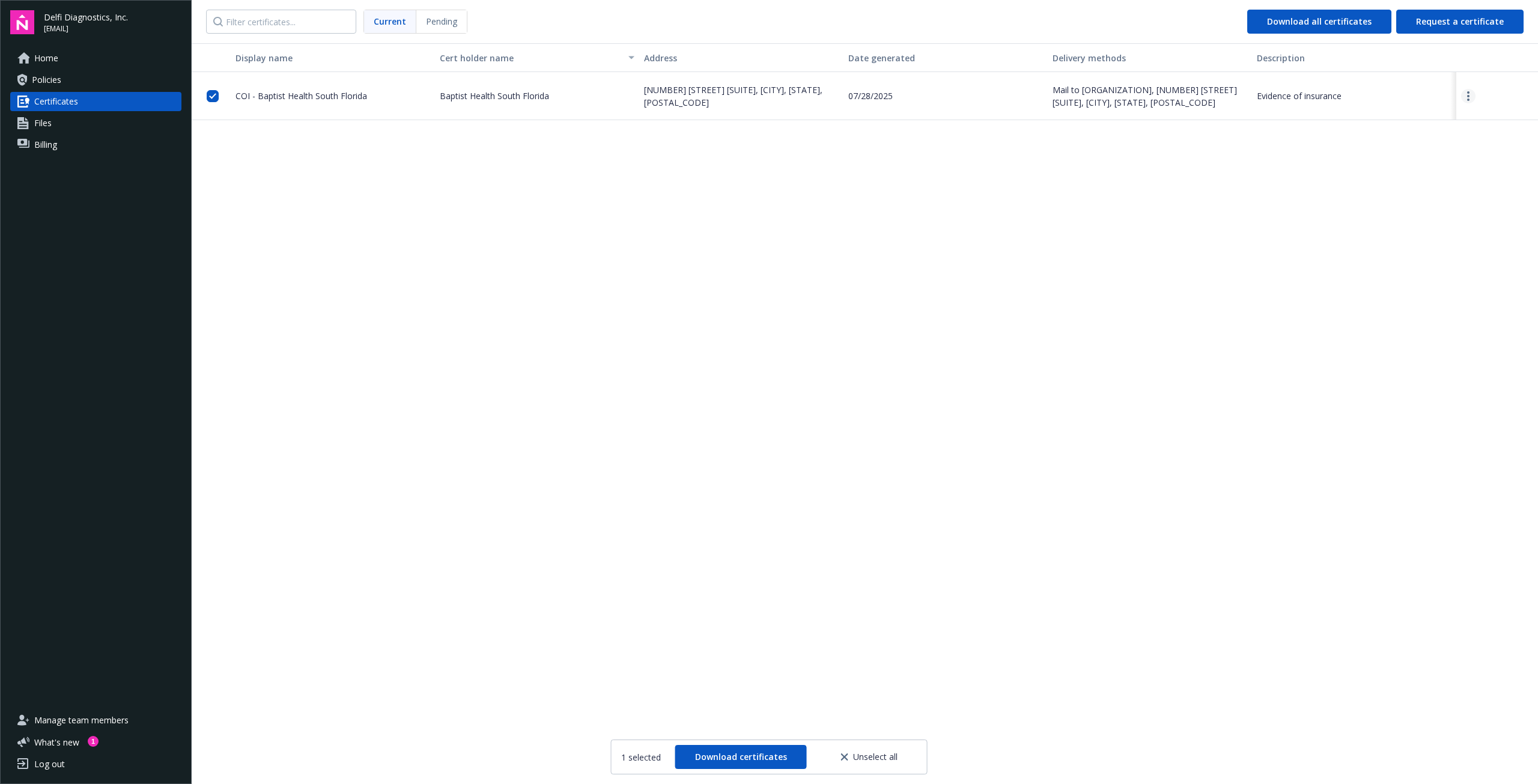click at bounding box center [1468, 96] 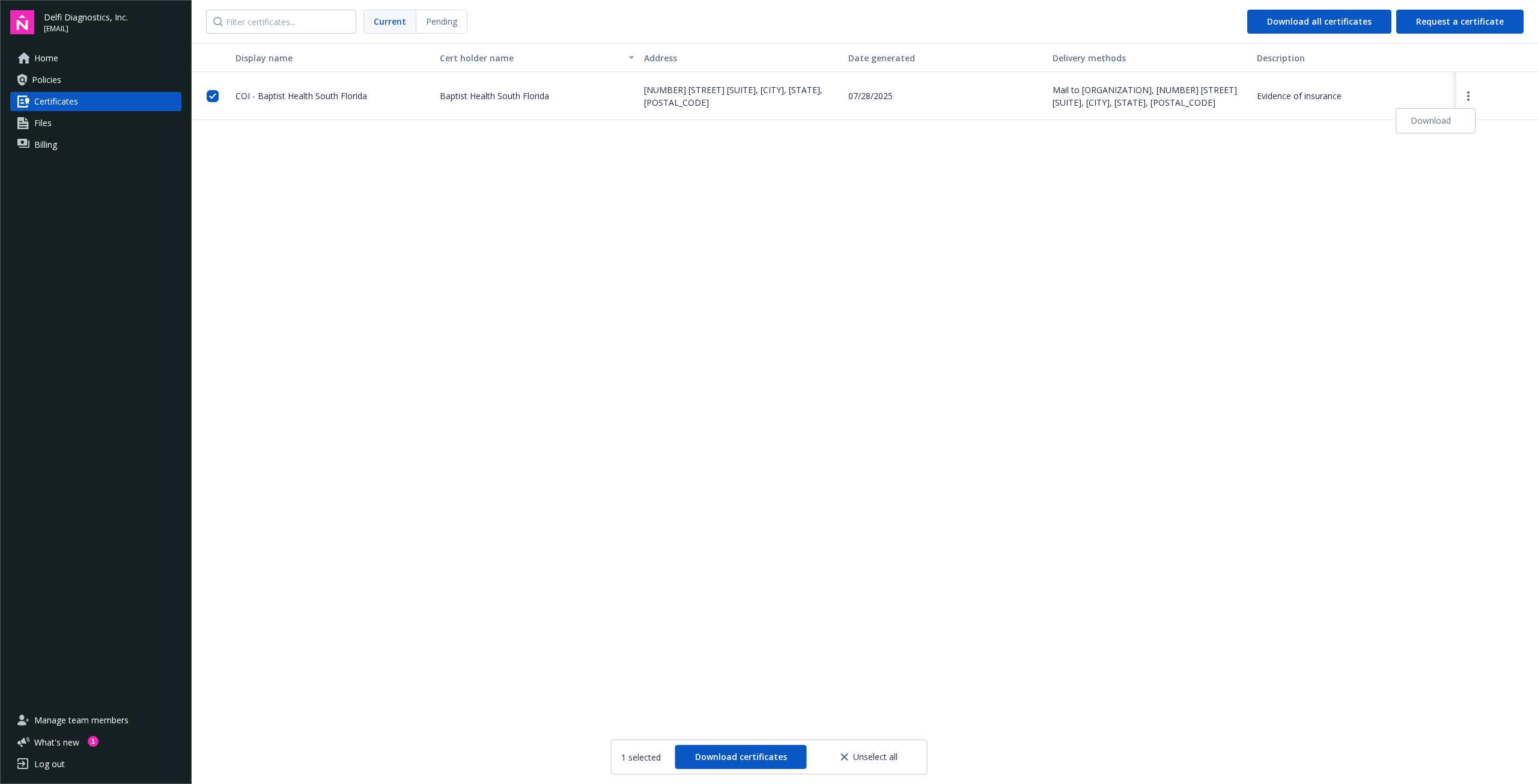 click on "Download" at bounding box center (1435, 121) 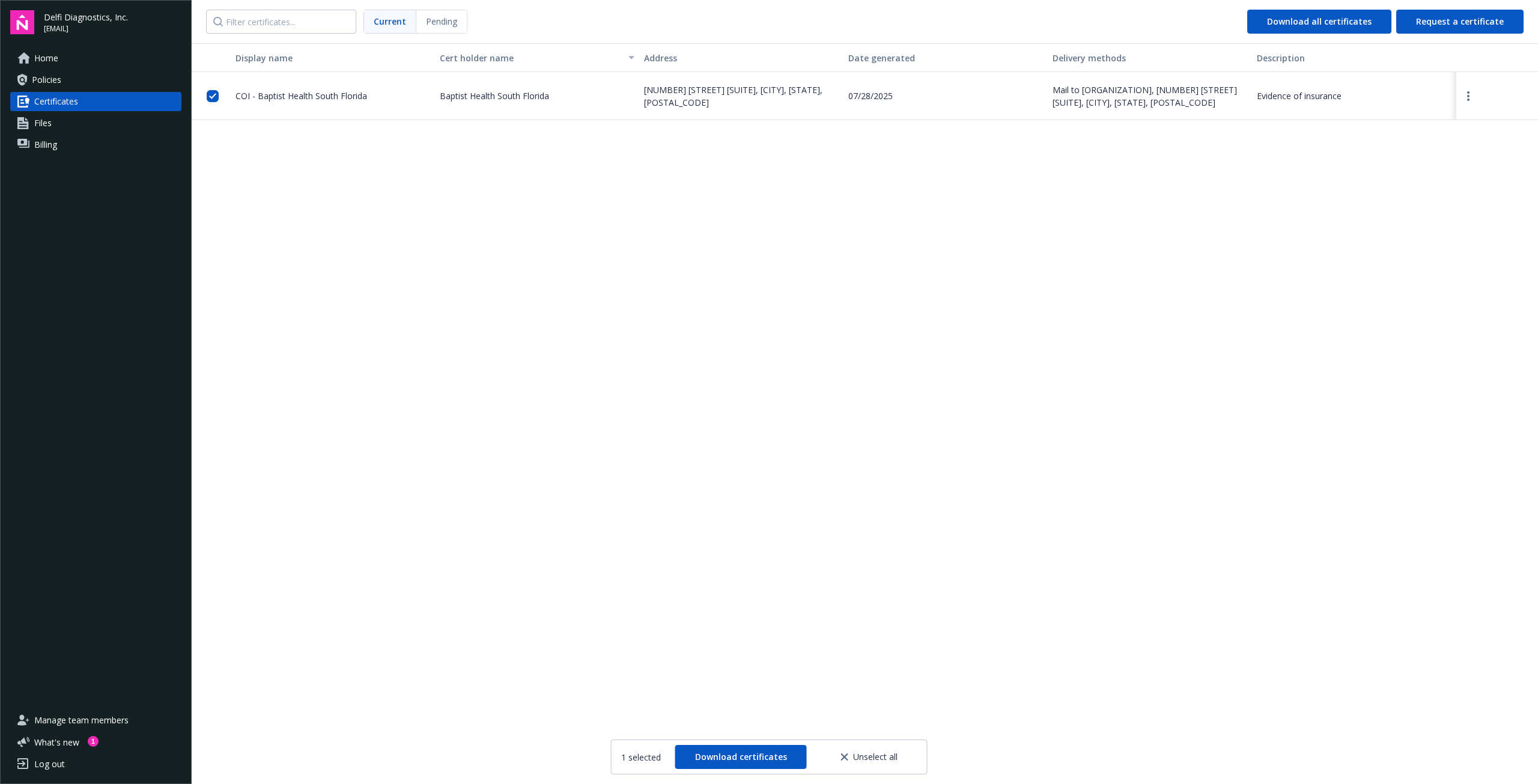click on "Files" at bounding box center [96, 123] 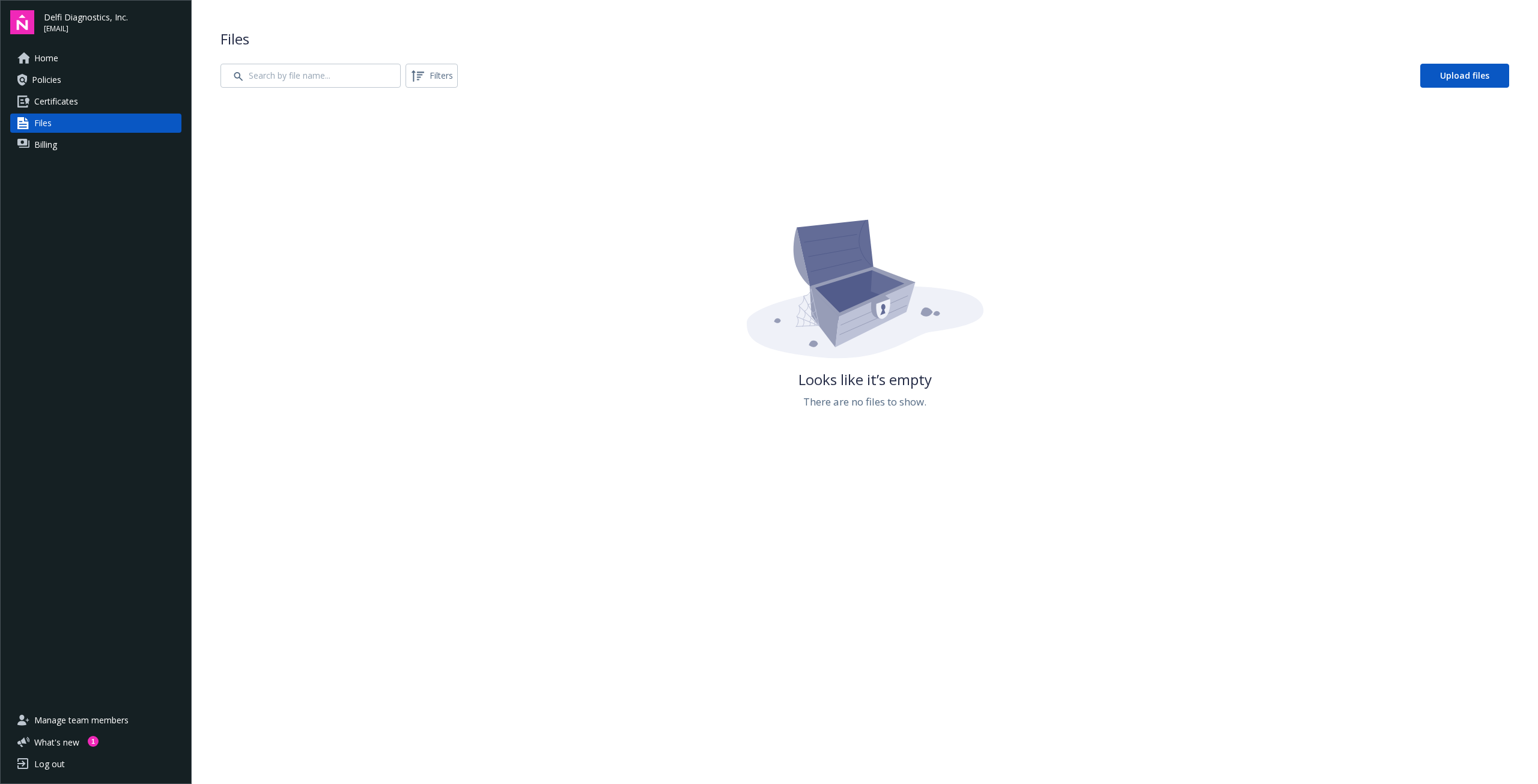 click on "Certificates" at bounding box center [56, 102] 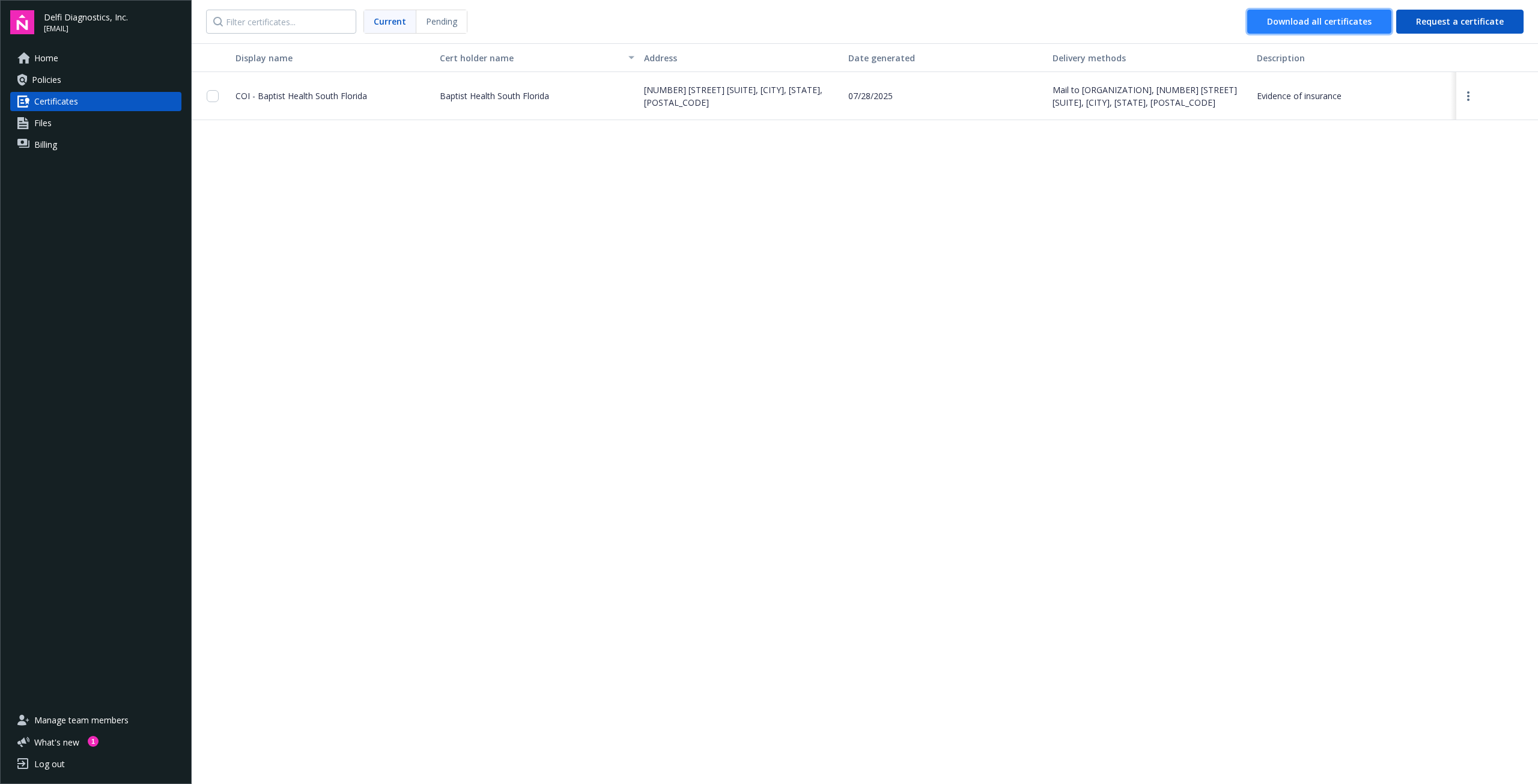 click on "Download all certificates" at bounding box center [1319, 21] 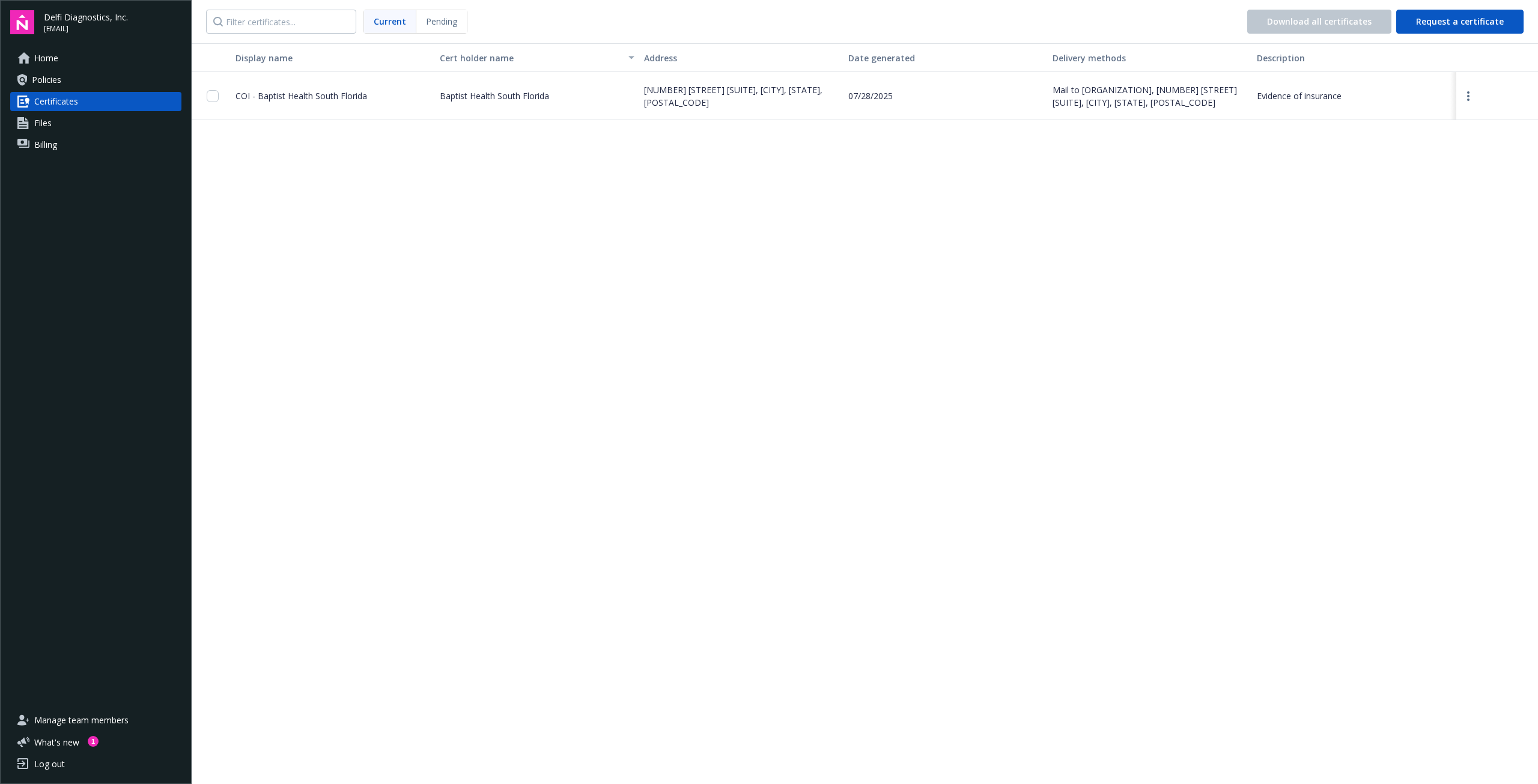 click 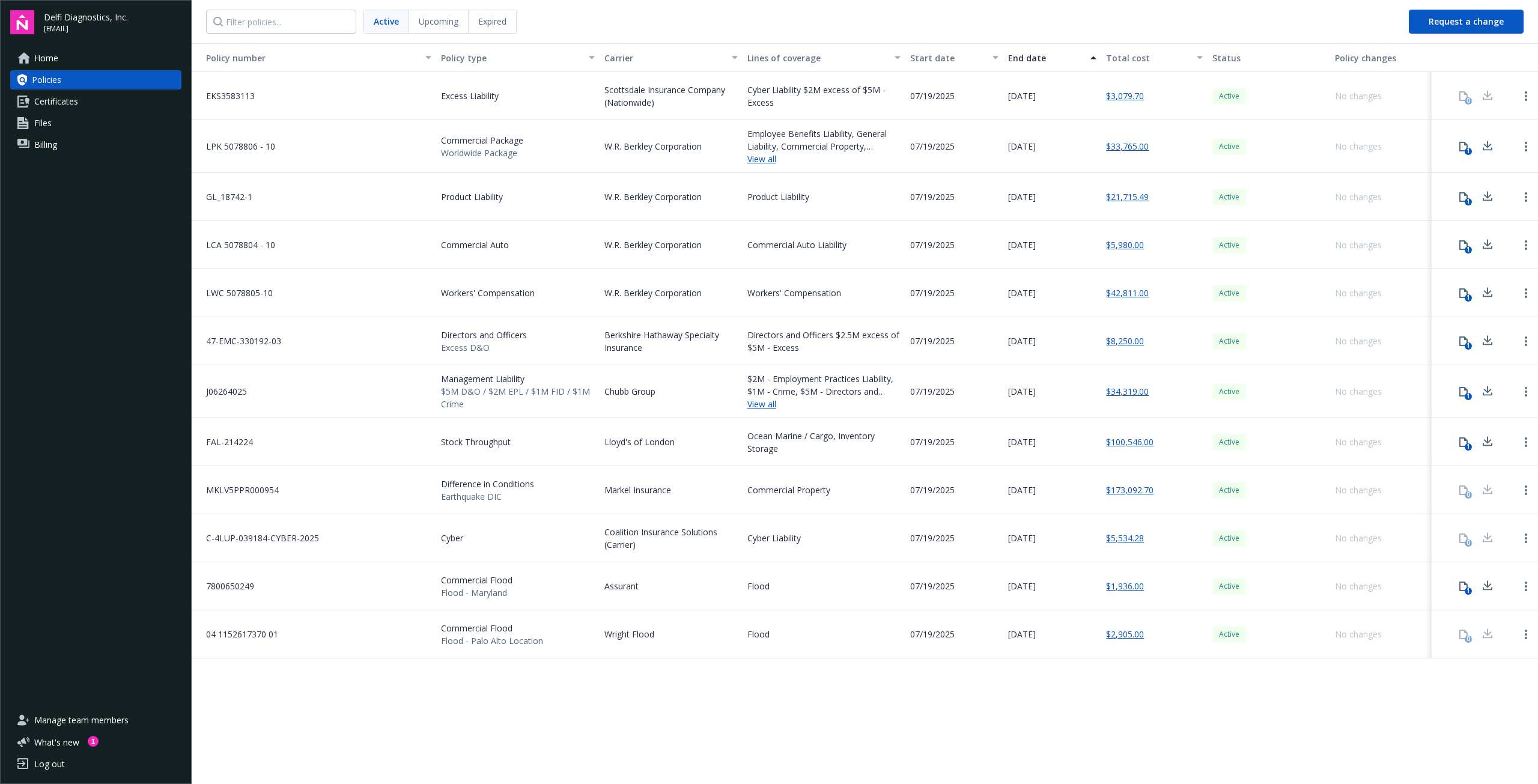 click on "Manage team members" at bounding box center (81, 720) 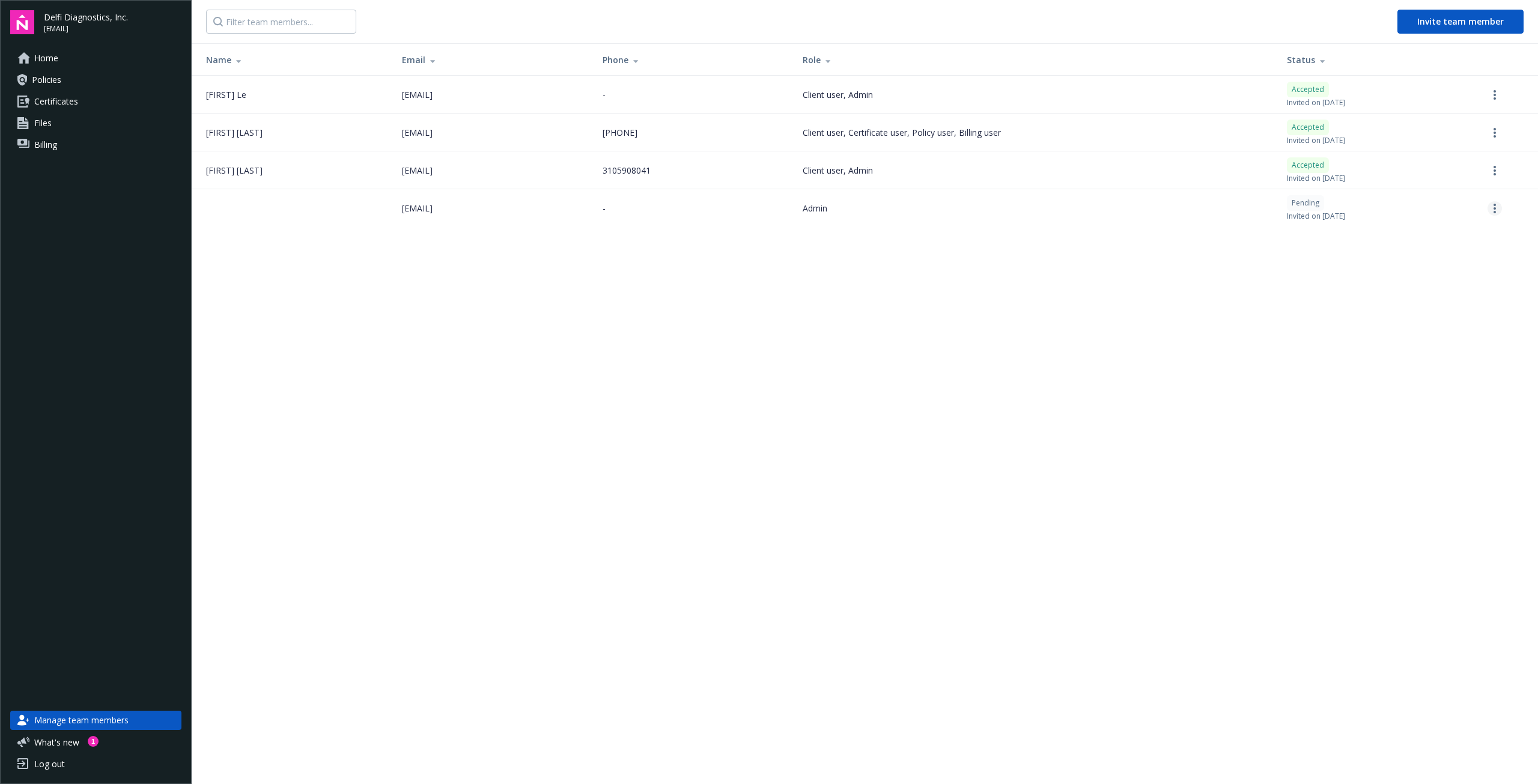 click at bounding box center [1495, 208] 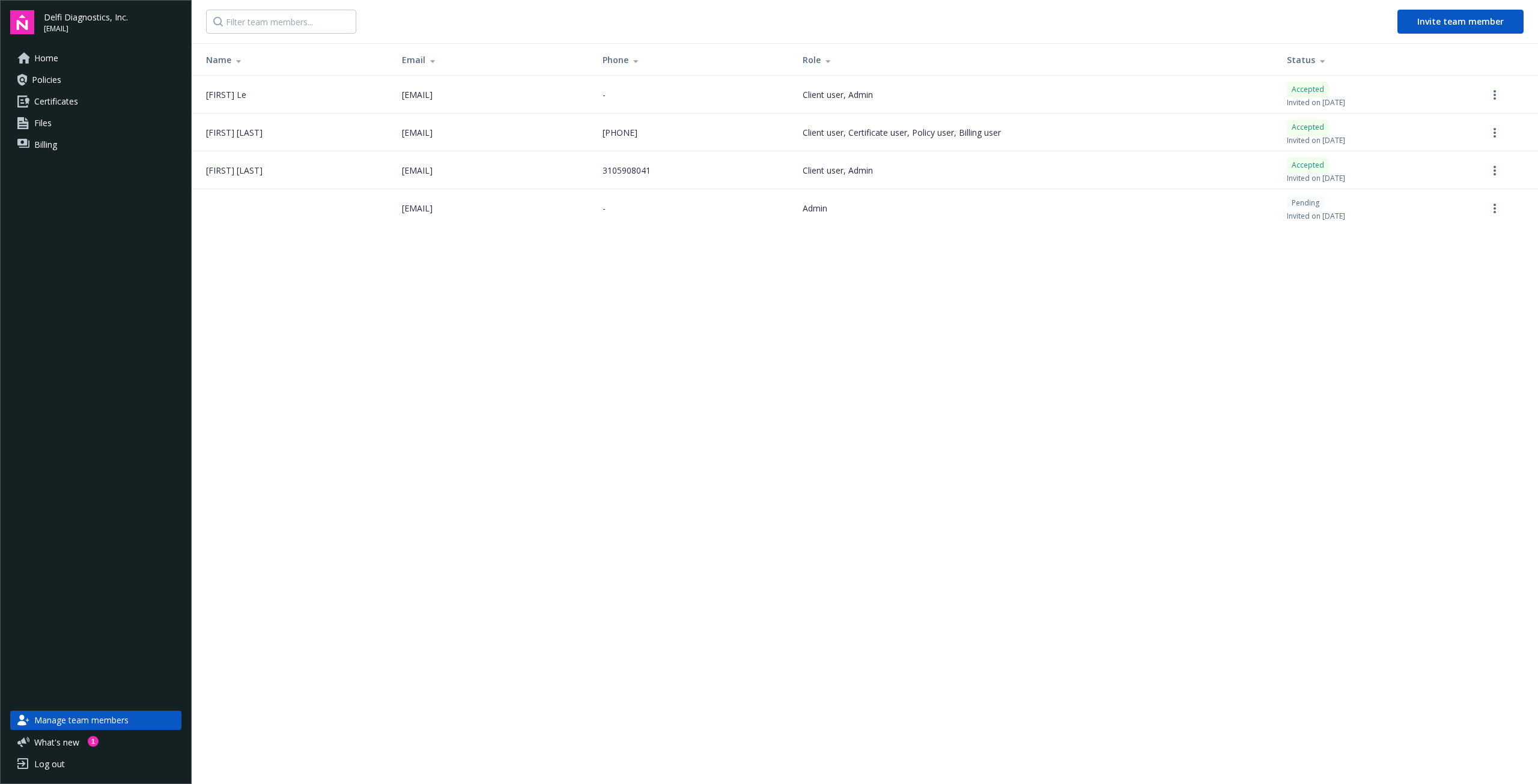 click on "Invite team member Name Email Phone Role Status [FIRST]   [LAST] [EMAIL] [PHONE] Client user, Admin Accepted Invited on [DATE] [FIRST]   [LAST] [EMAIL] [PHONE] Client user, Certificate user, Policy user, Billing user Accepted Invited on [DATE] [FIRST]   [LAST] [EMAIL] [PHONE] Client user, Admin Accepted Invited on [DATE]   [EMAIL] - Admin Pending Invited on [DATE]" at bounding box center (865, 392) 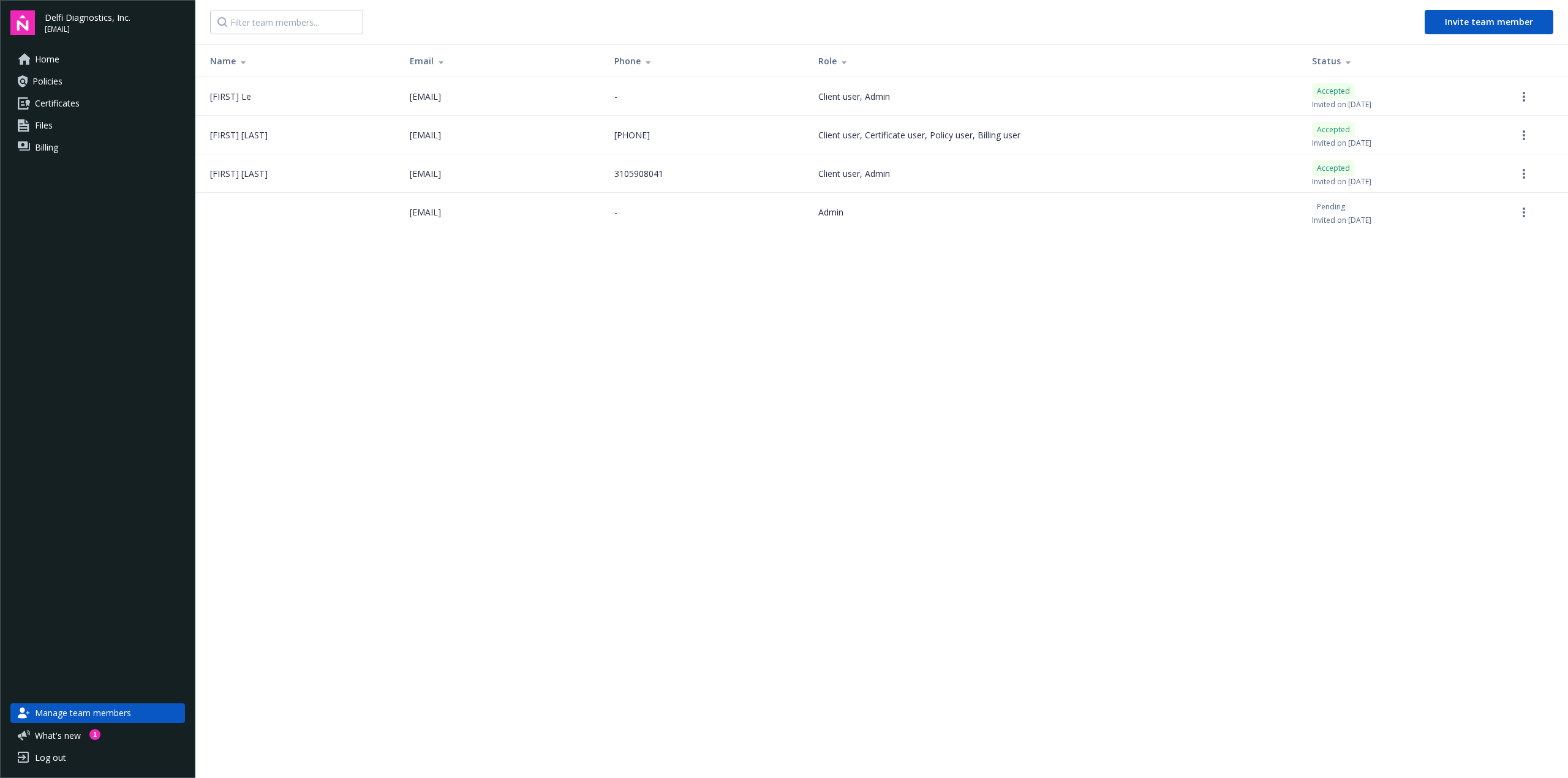 drag, startPoint x: 21, startPoint y: 1, endPoint x: 1042, endPoint y: 263, distance: 1054.0802 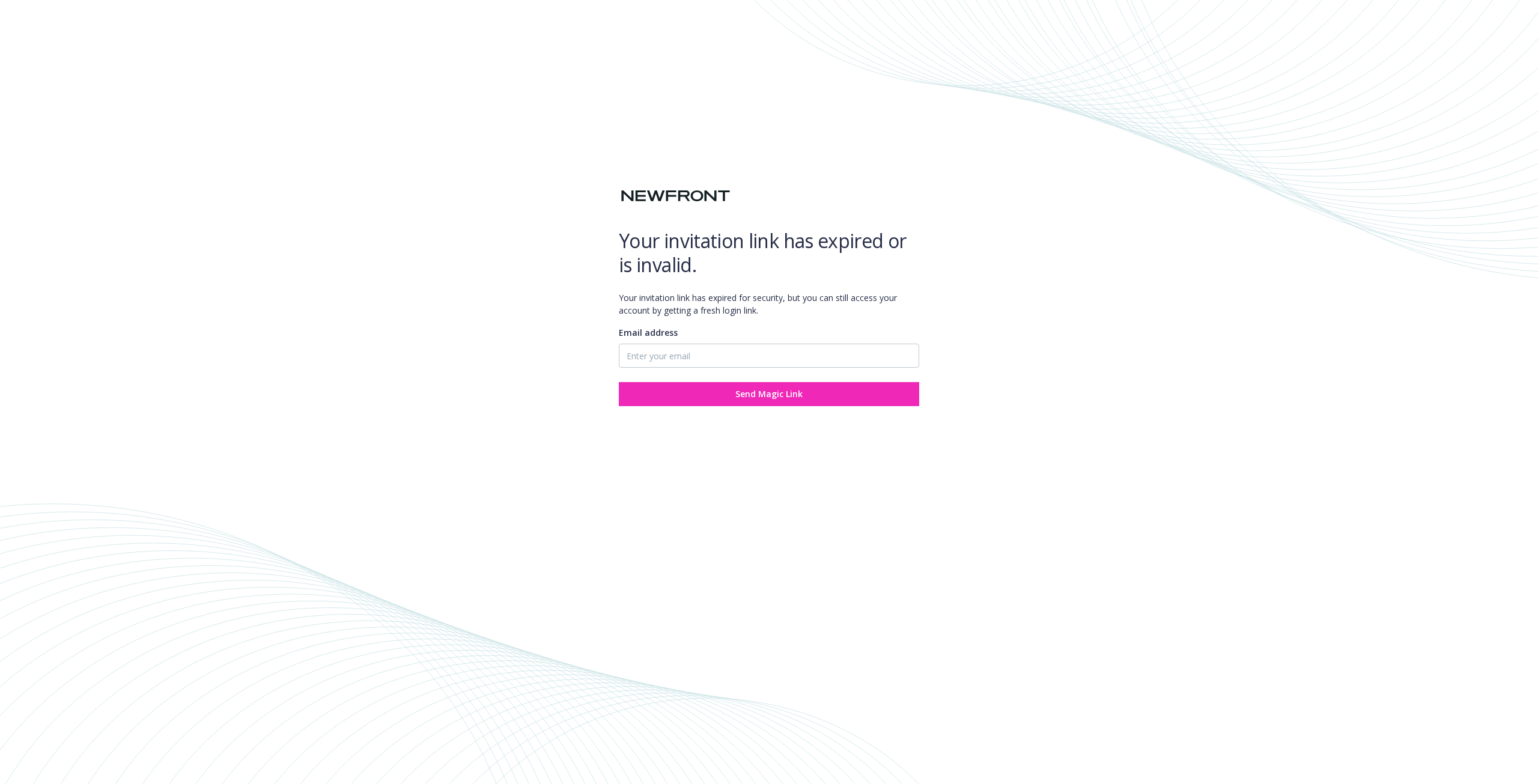 scroll, scrollTop: 0, scrollLeft: 0, axis: both 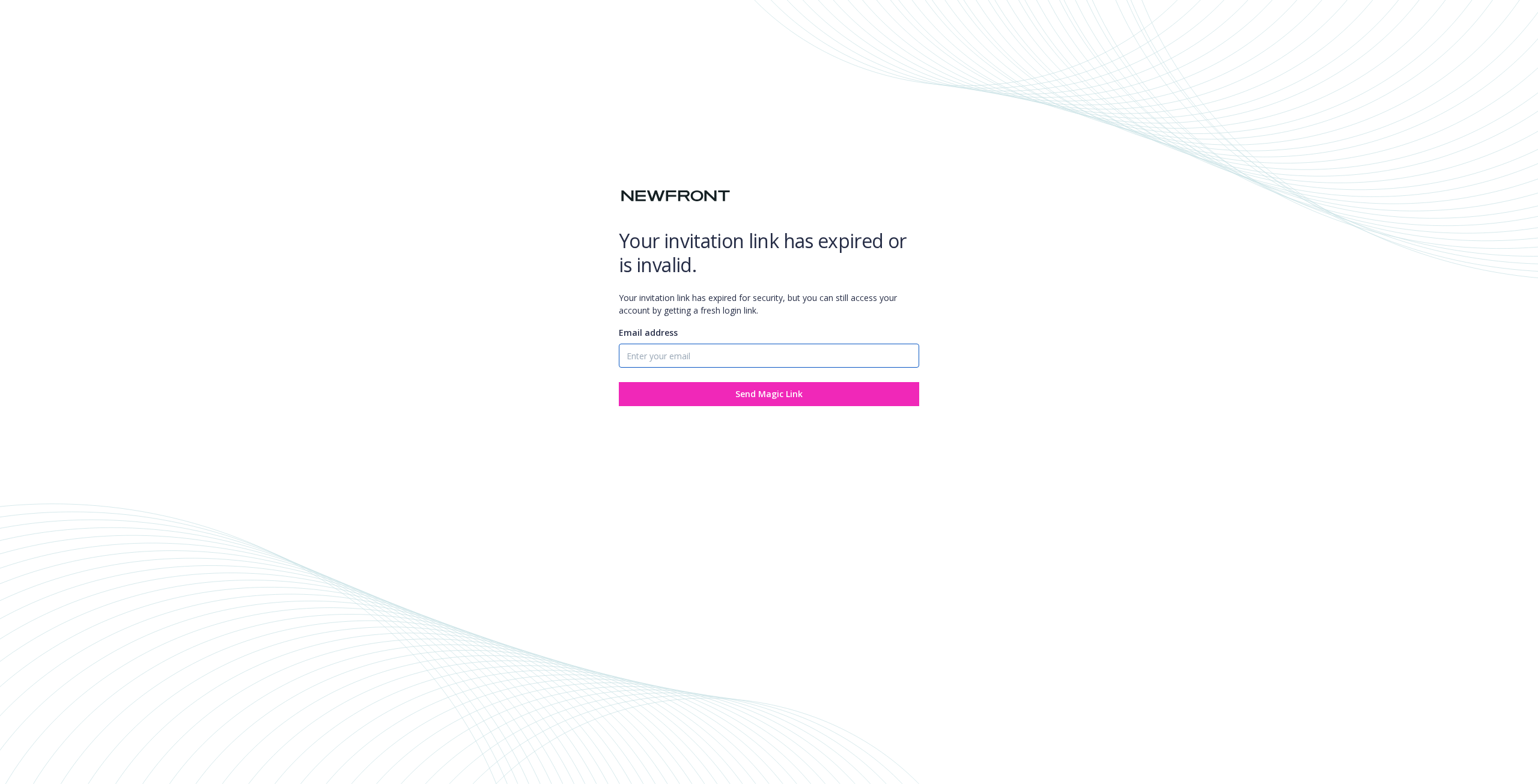 click on "Email address" at bounding box center [769, 356] 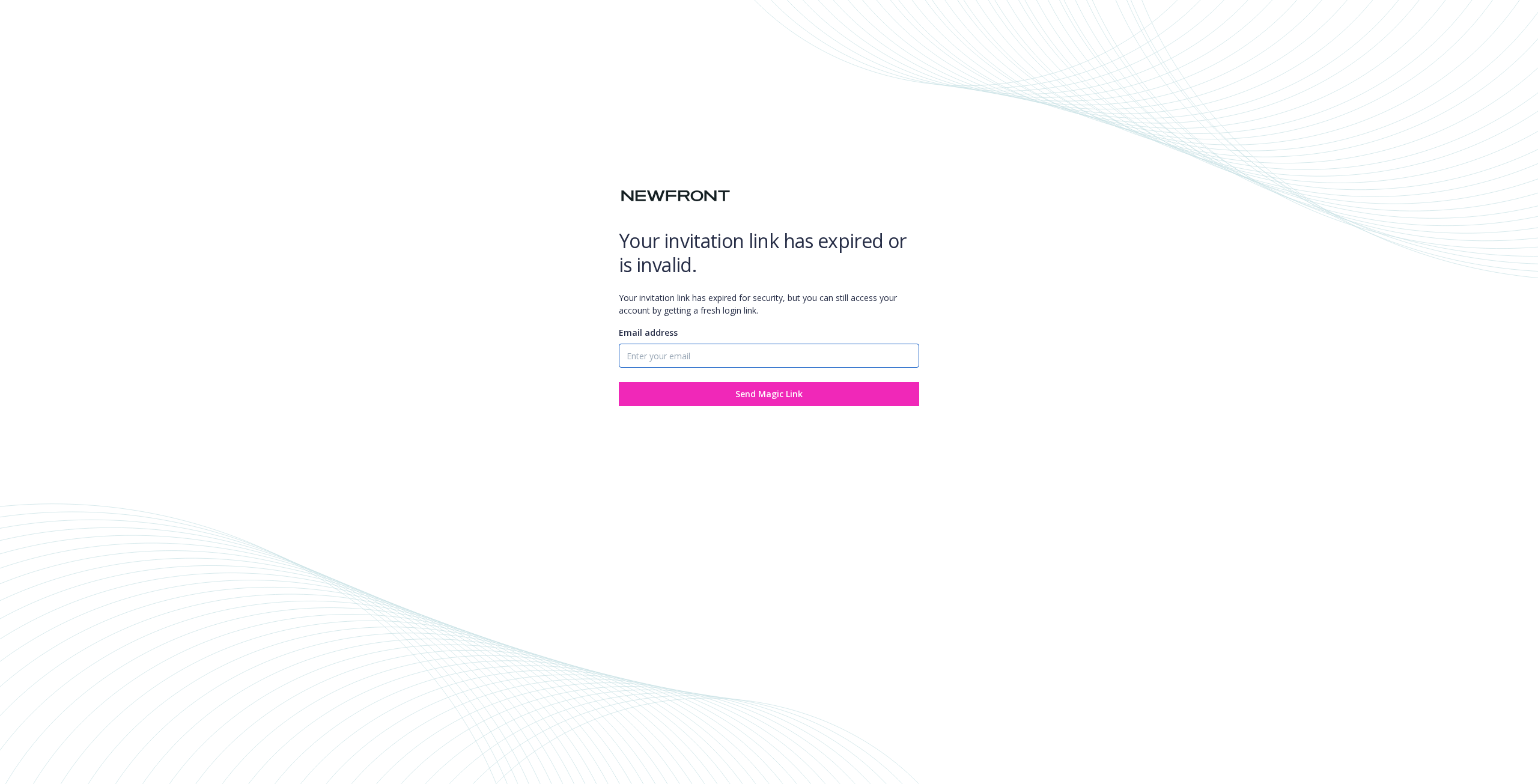 type on "[EMAIL]" 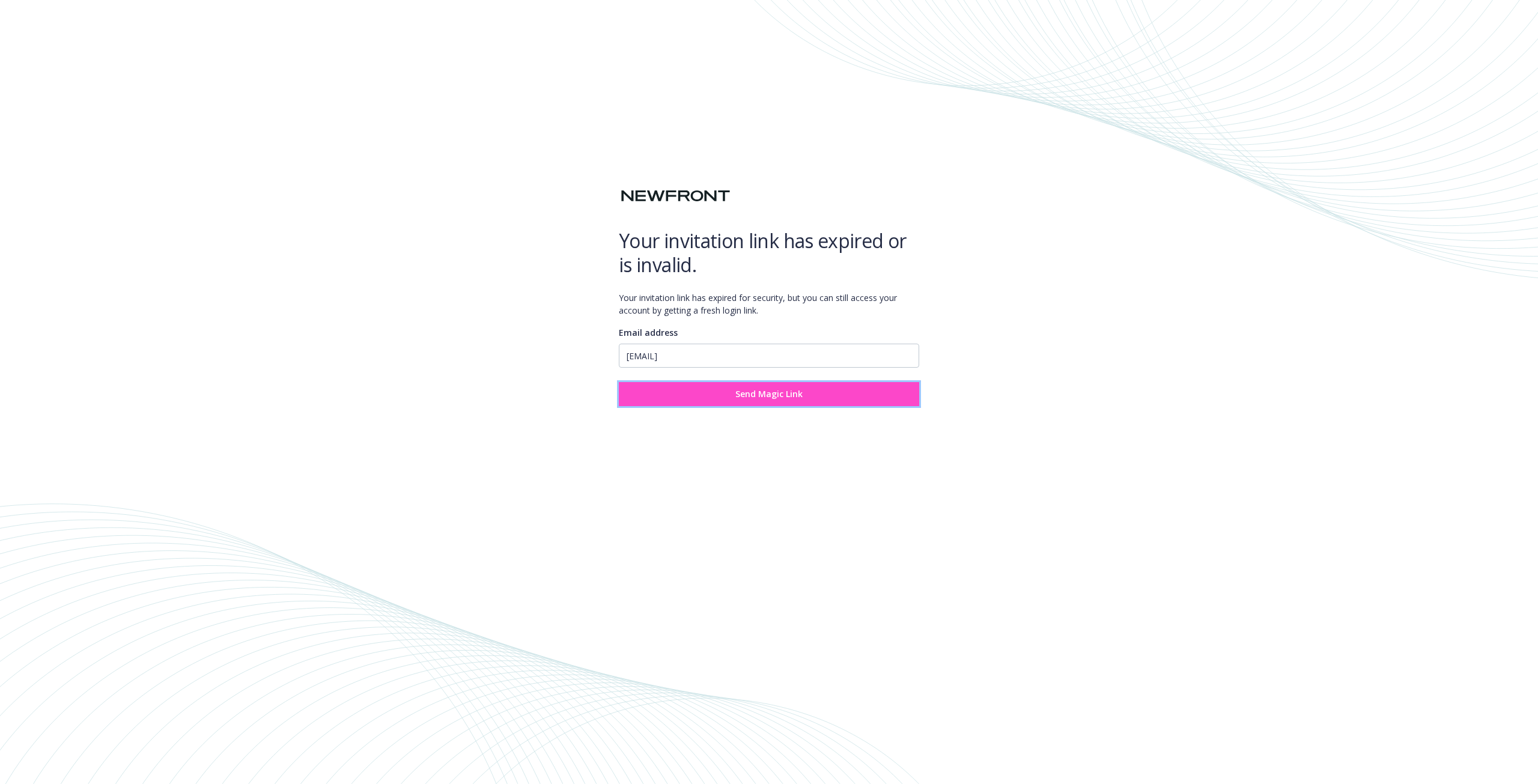 click on "Send Magic Link" at bounding box center (769, 394) 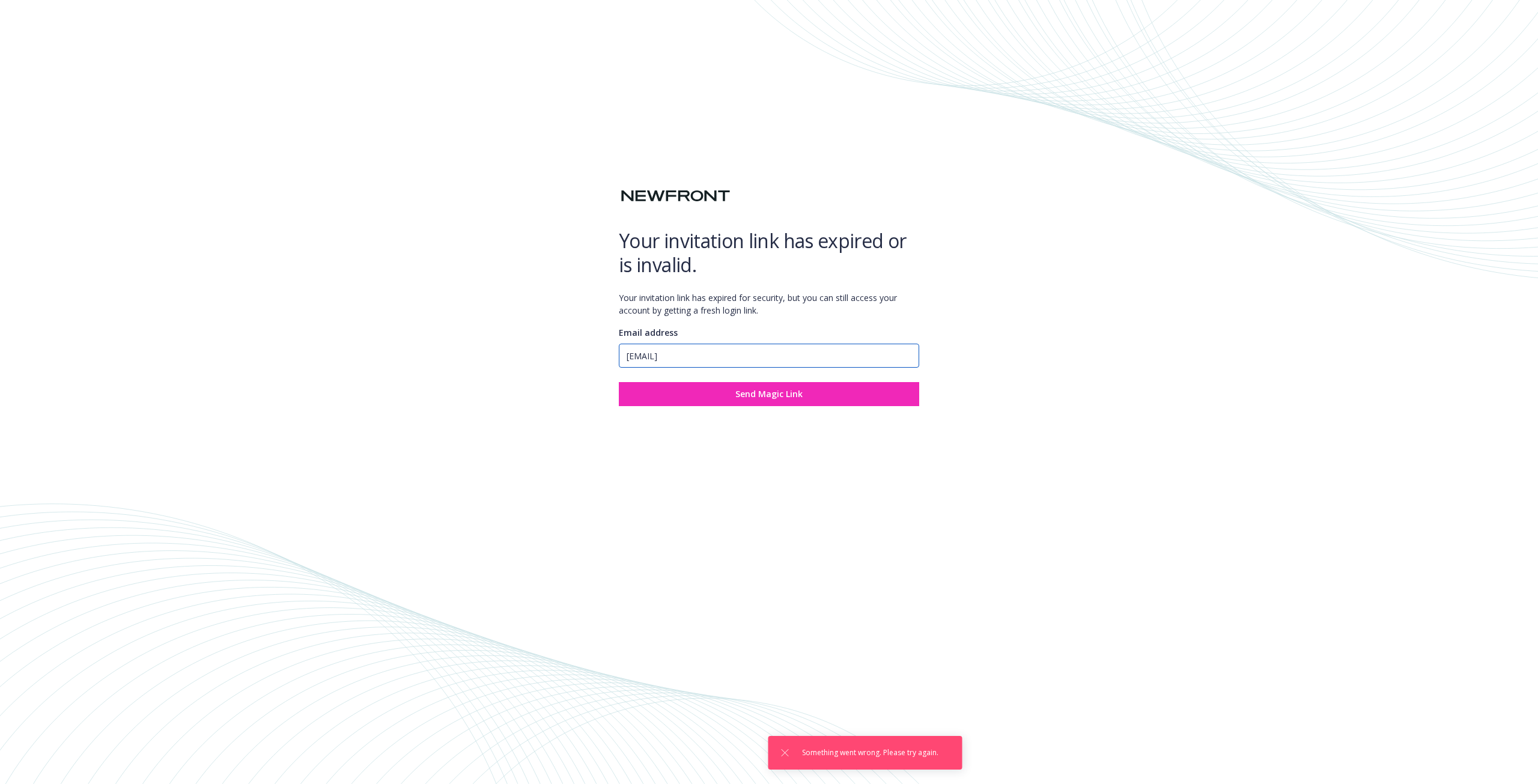 click on "[EMAIL]" at bounding box center [769, 356] 